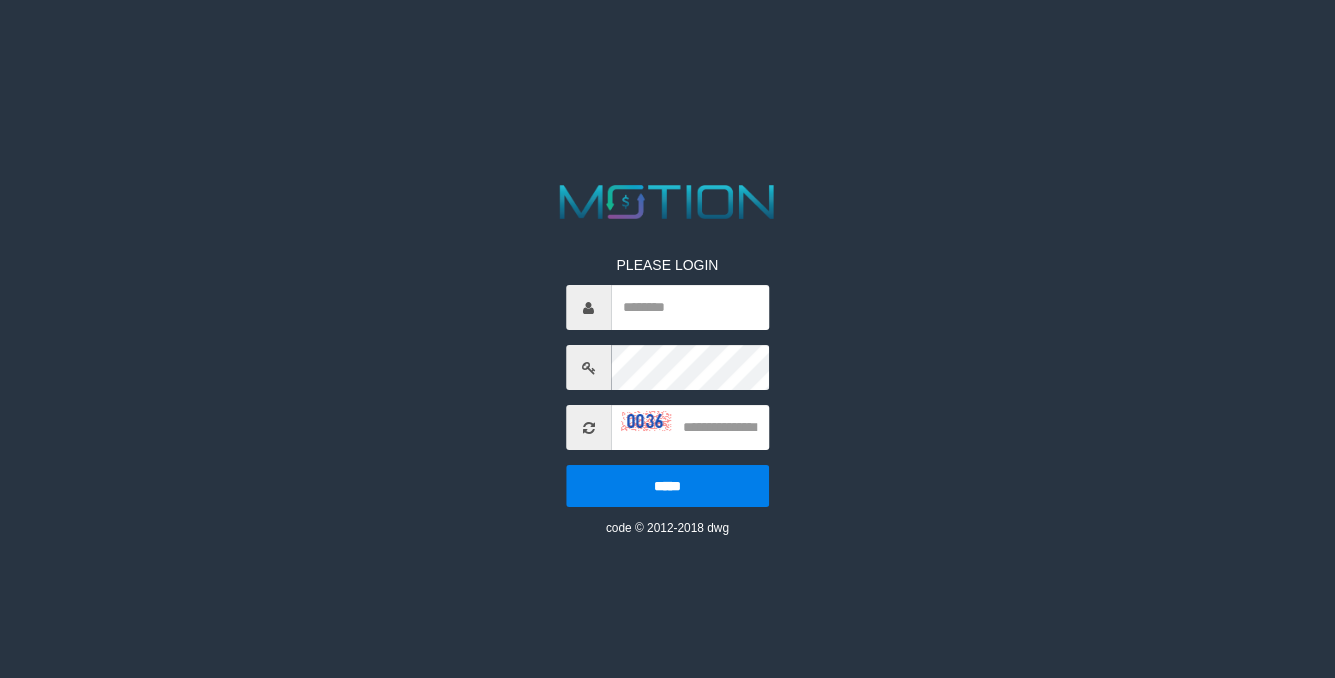 scroll, scrollTop: 0, scrollLeft: 0, axis: both 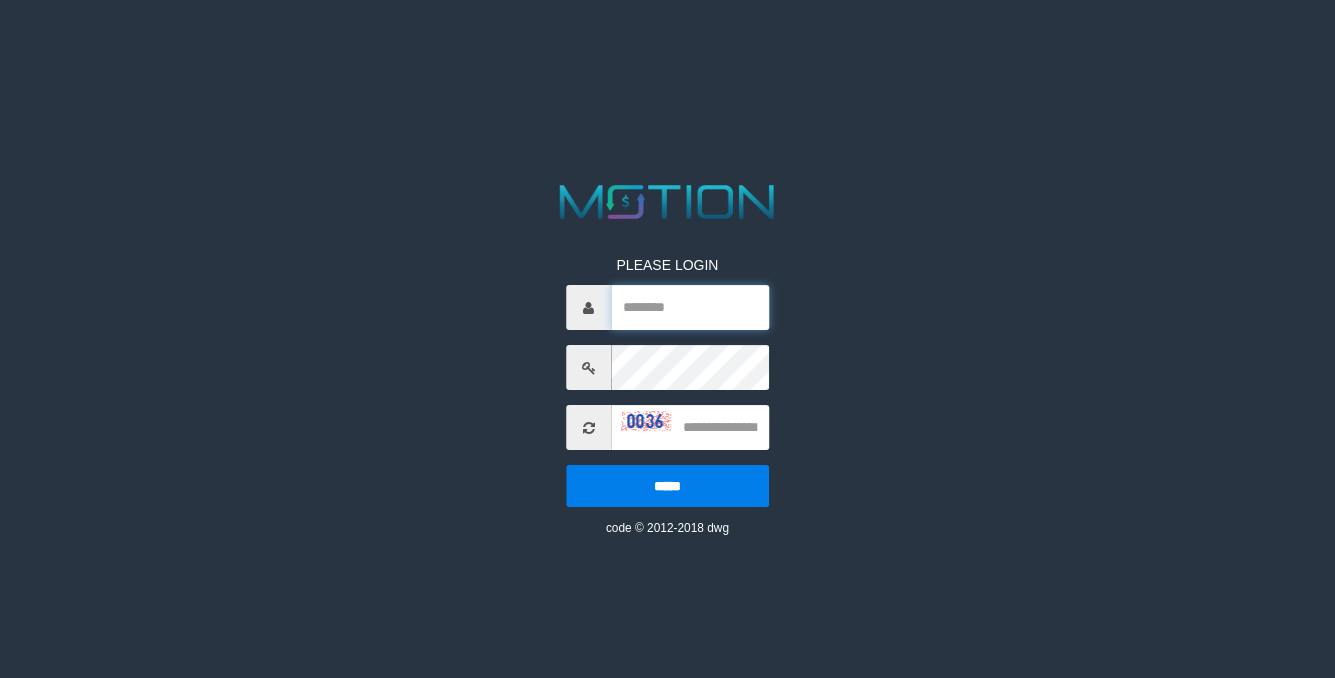 click at bounding box center [690, 307] 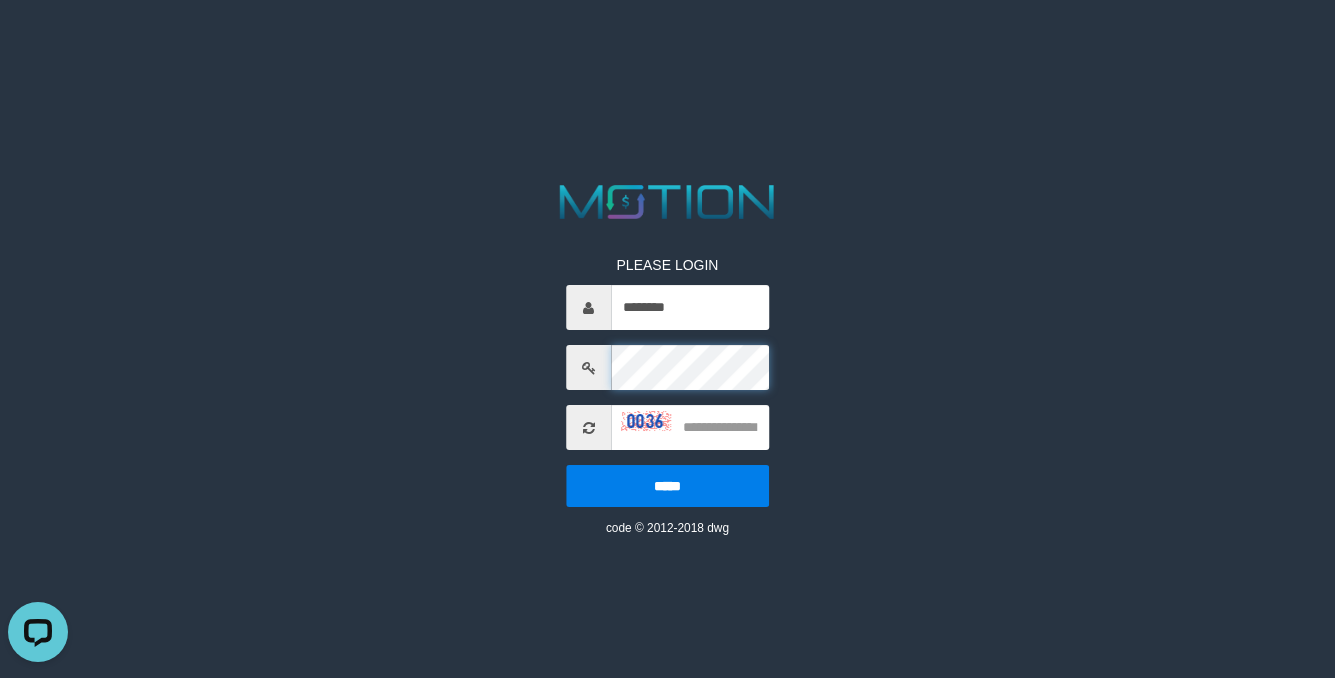 scroll, scrollTop: 0, scrollLeft: 0, axis: both 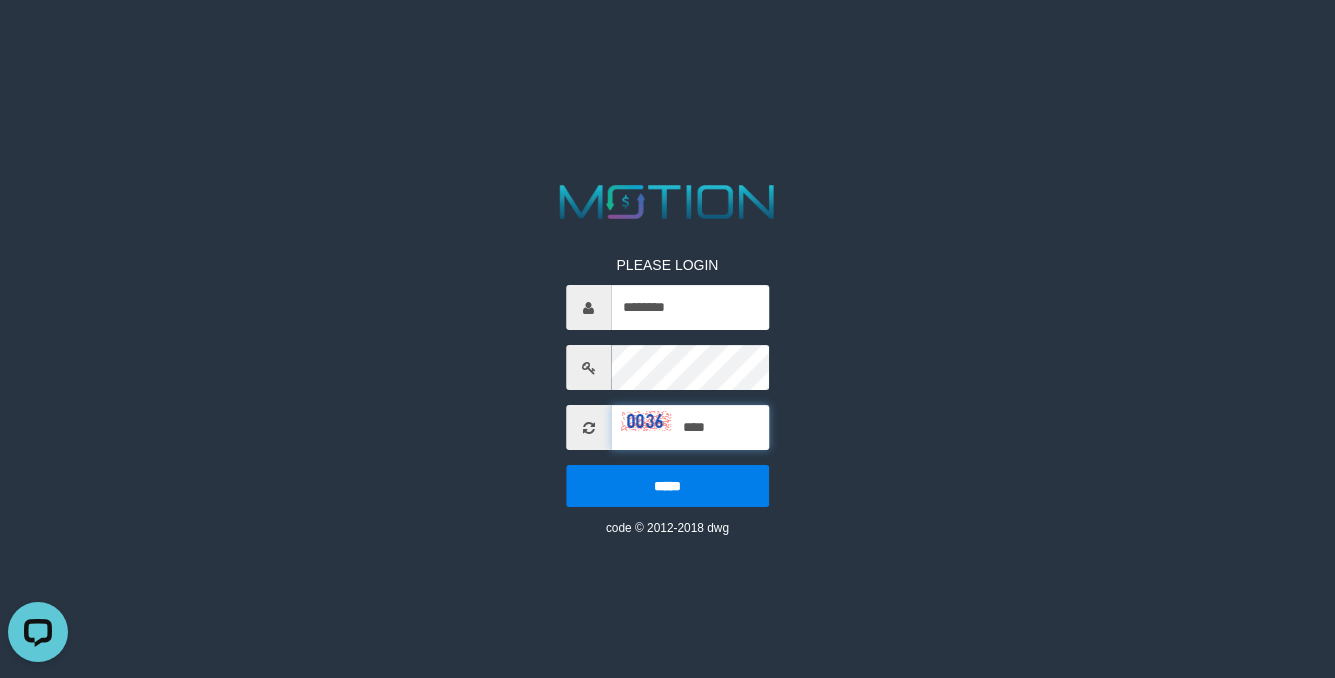 type on "****" 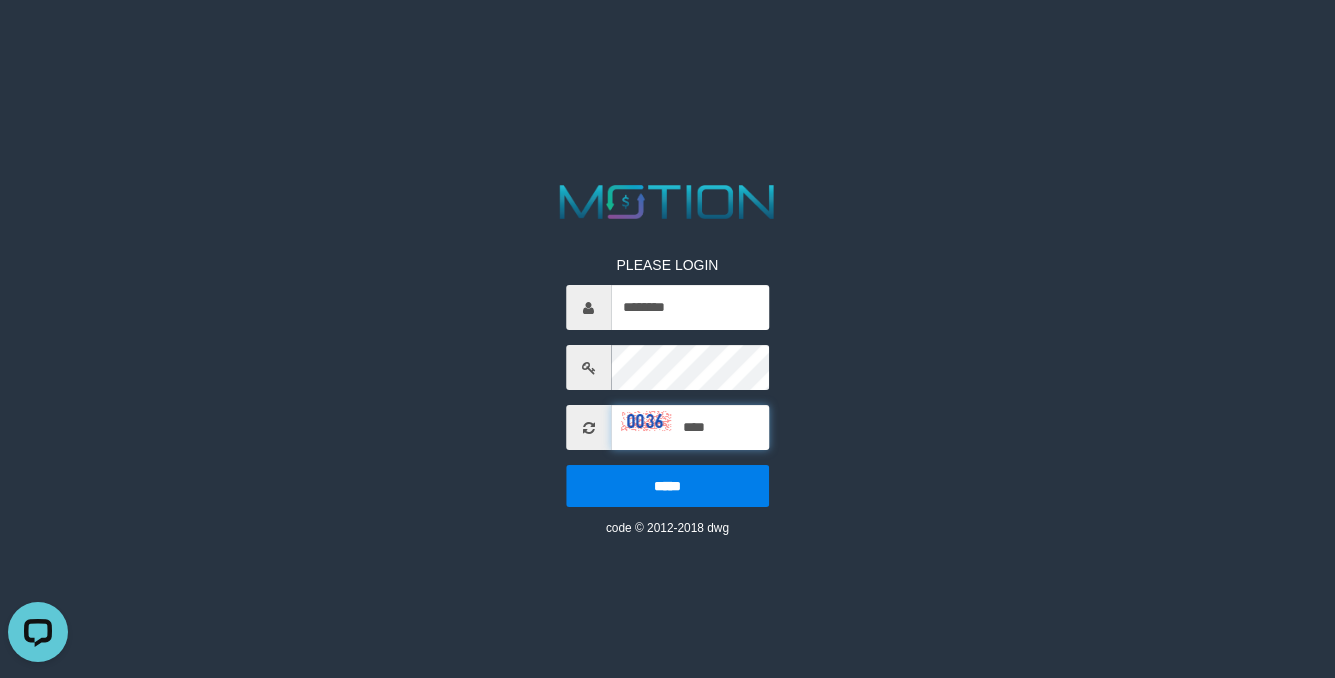 click on "*****" at bounding box center [667, 486] 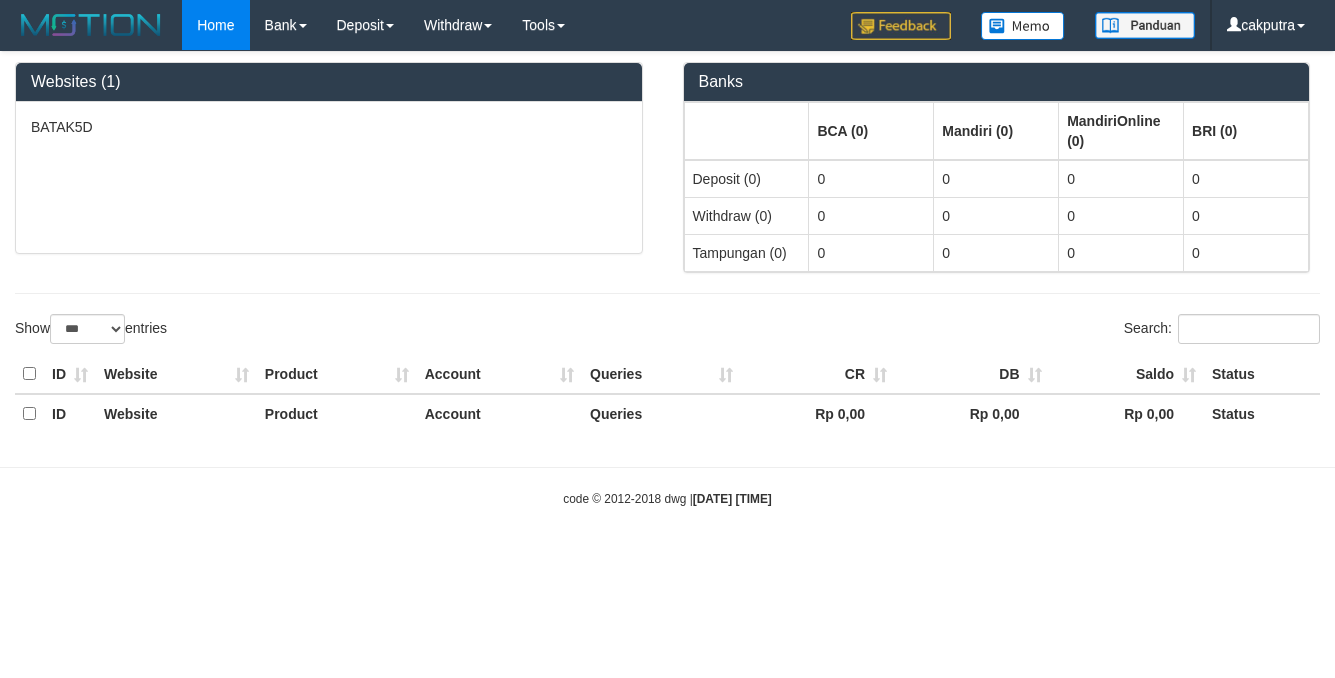 select on "***" 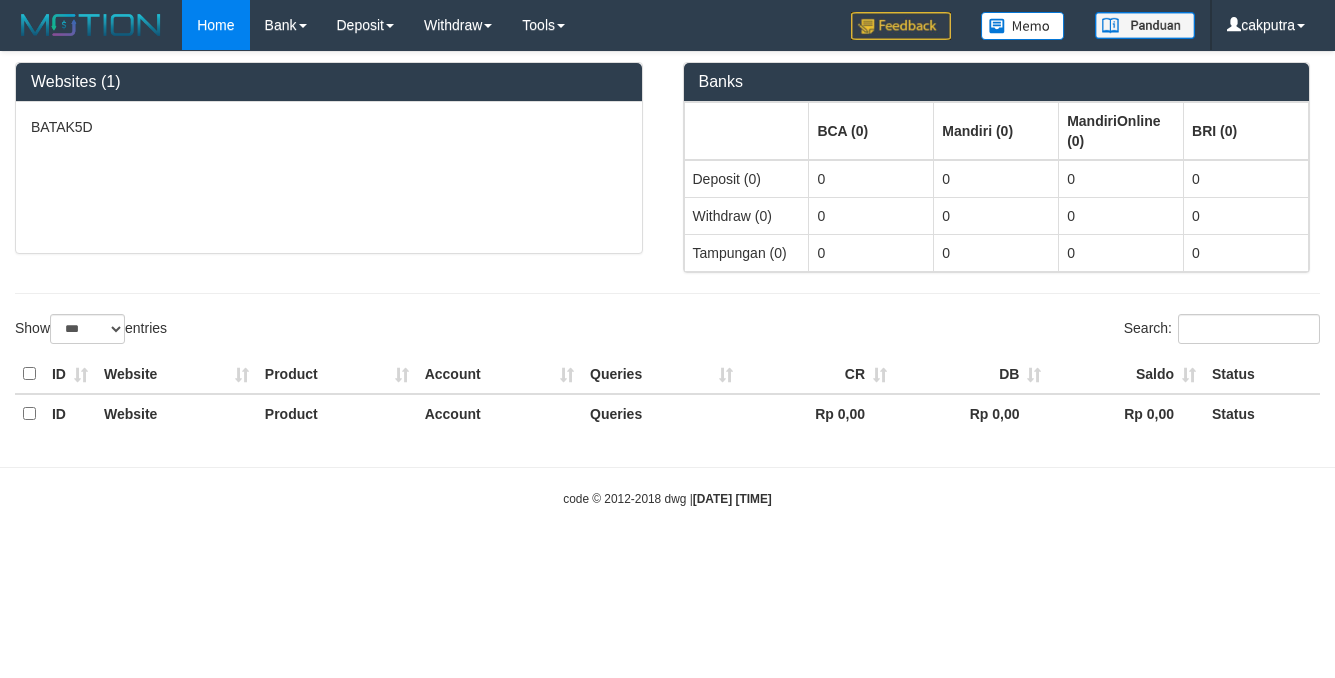 scroll, scrollTop: 0, scrollLeft: 0, axis: both 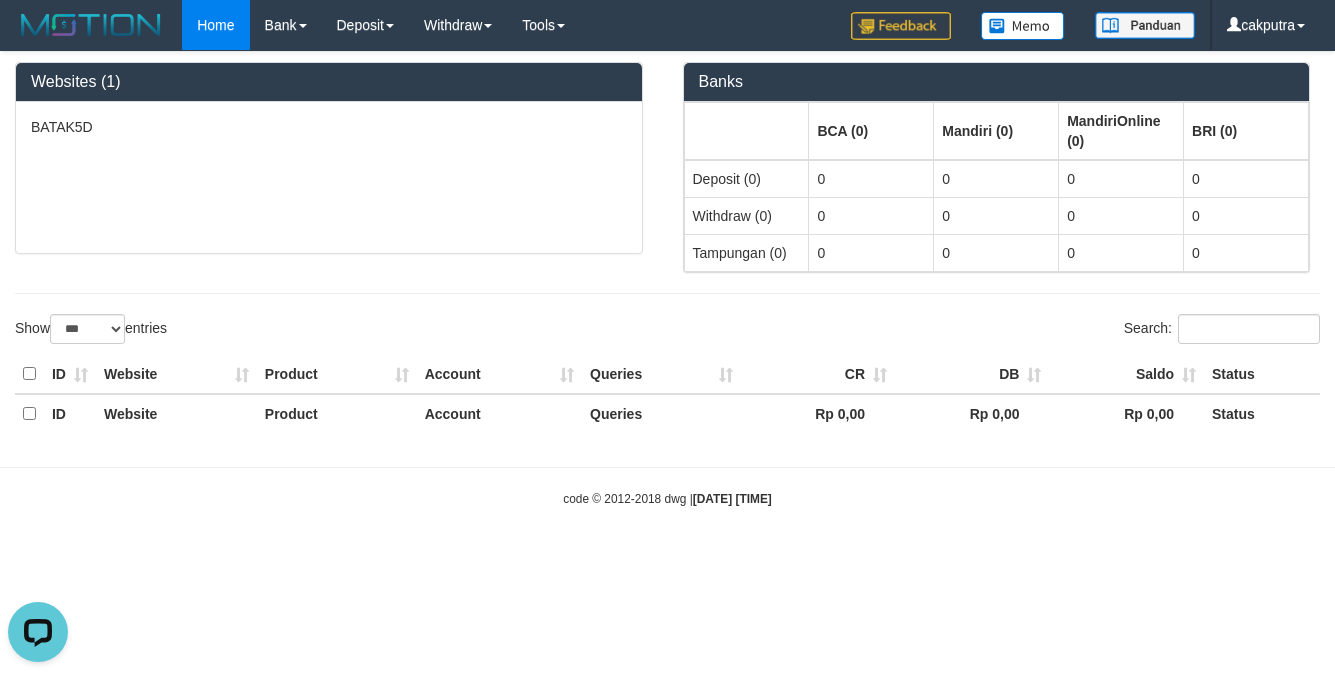 drag, startPoint x: 698, startPoint y: 28, endPoint x: 633, endPoint y: 42, distance: 66.4906 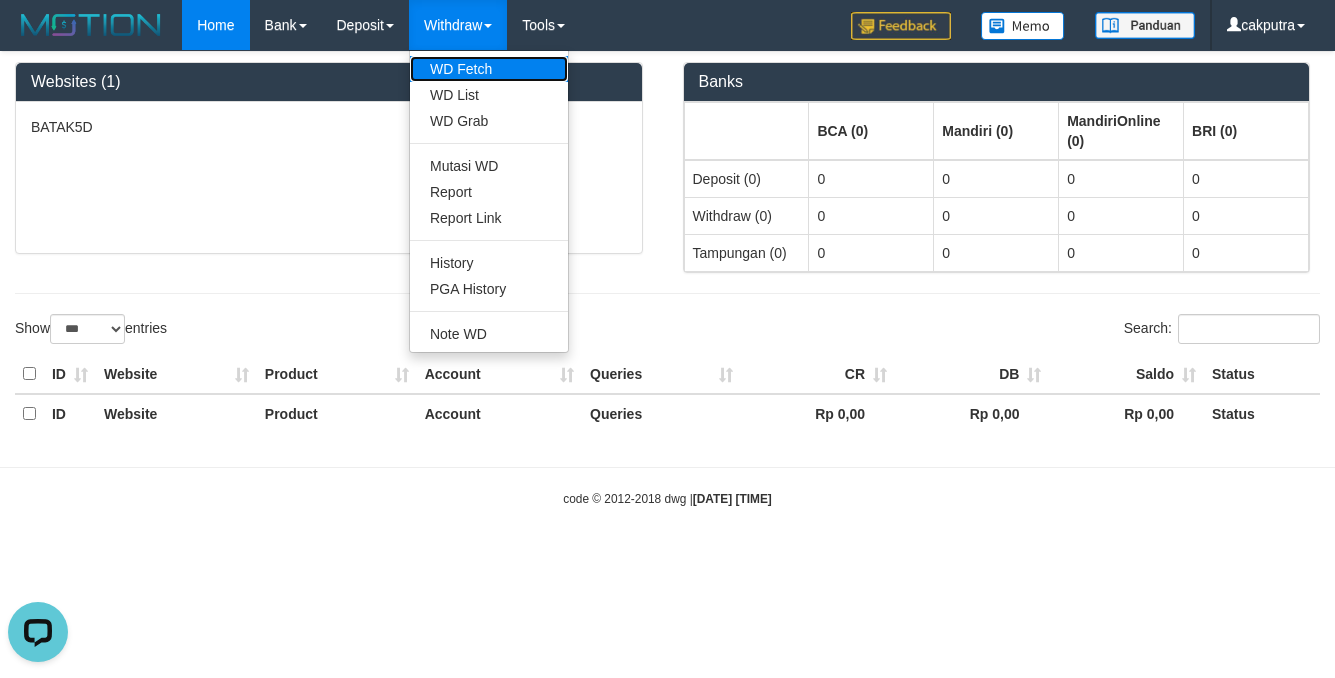 click on "WD Fetch" at bounding box center [489, 69] 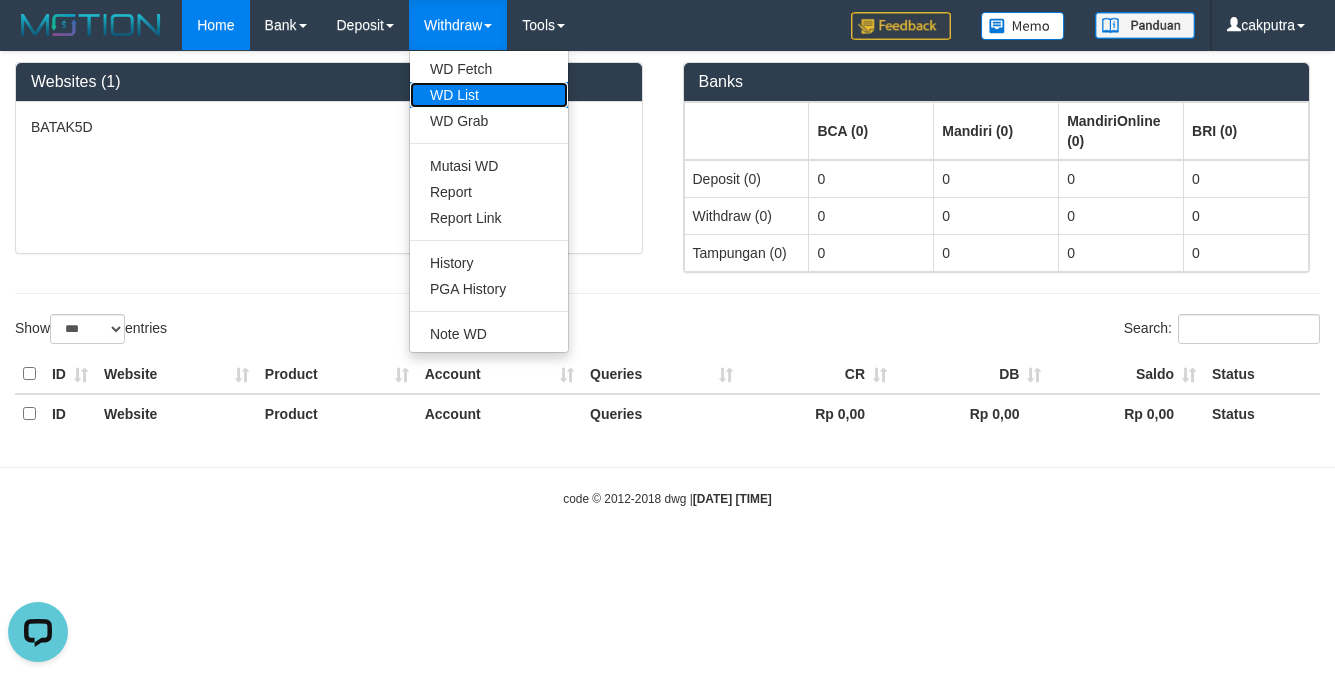 click on "WD List" at bounding box center (489, 95) 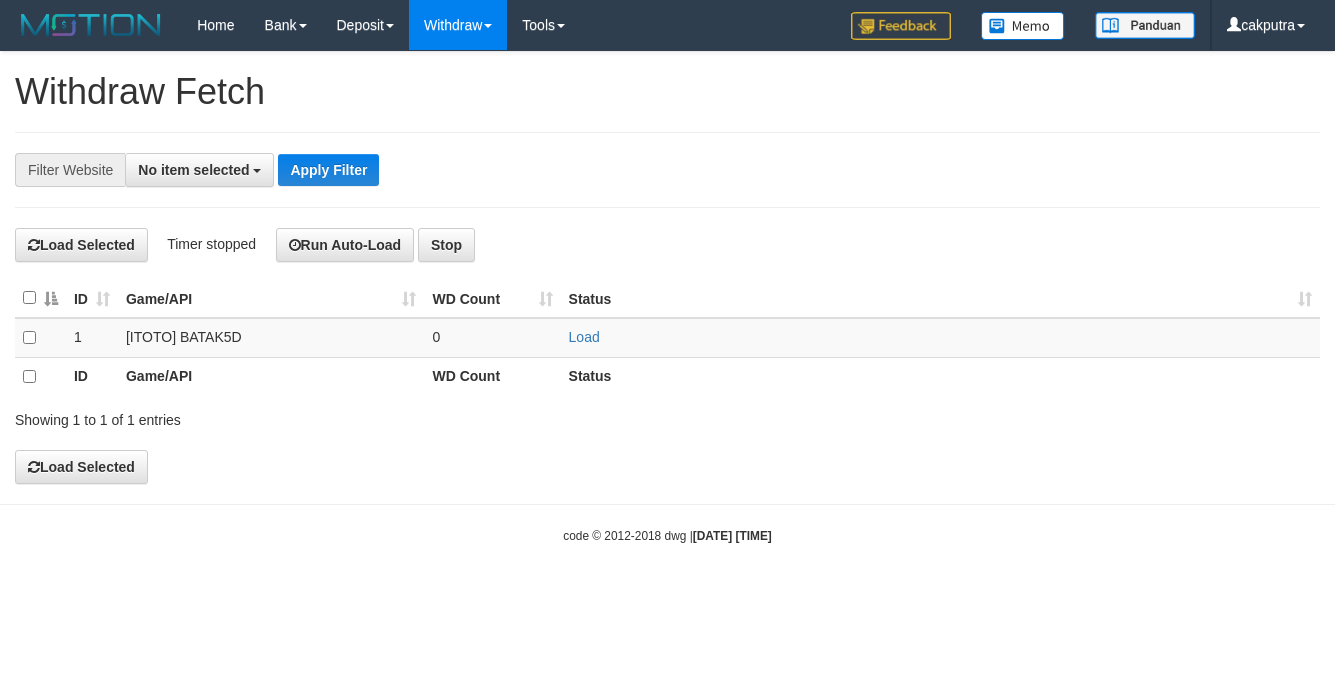 scroll, scrollTop: 0, scrollLeft: 0, axis: both 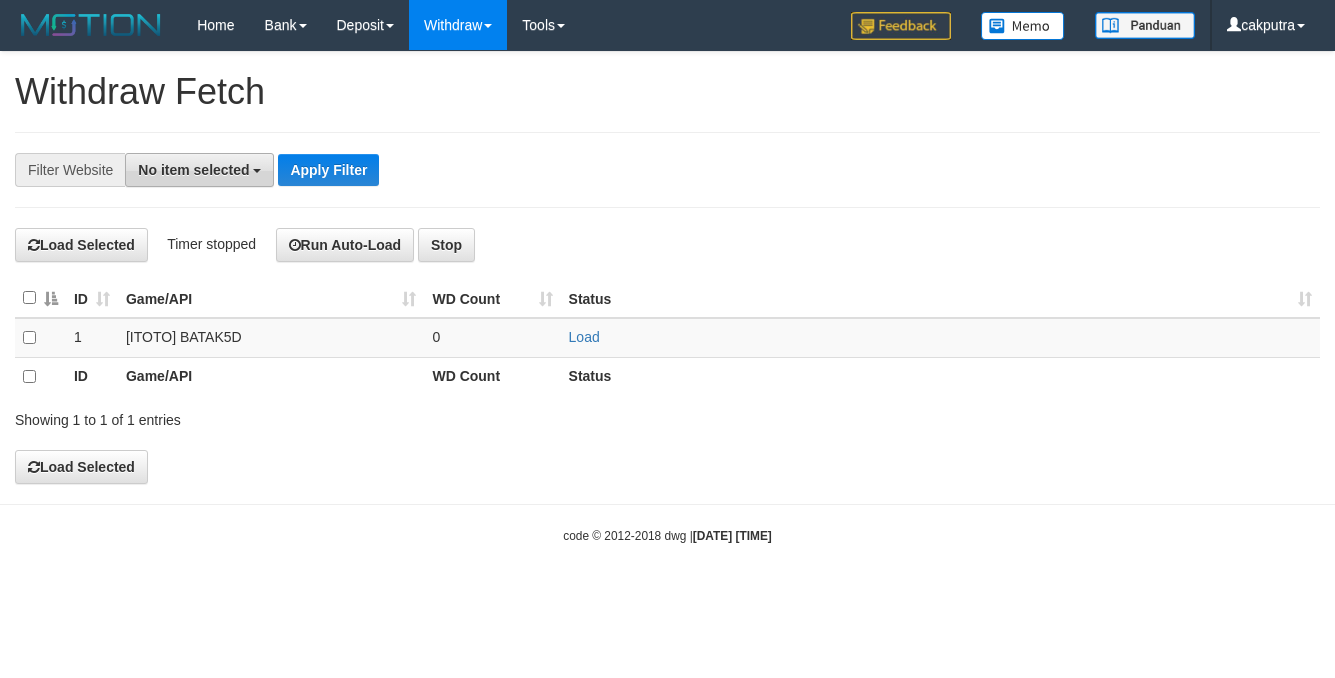click on "Toggle navigation
Home
Bank
Account List
Load
By Website
Group
[ITOTO]													BATAK5D
Mutasi Bank
Search
Sync
Note Mutasi
Deposit
DPS Fetch
DPS List
History
PGA History
Note DPS" at bounding box center (667, 297) 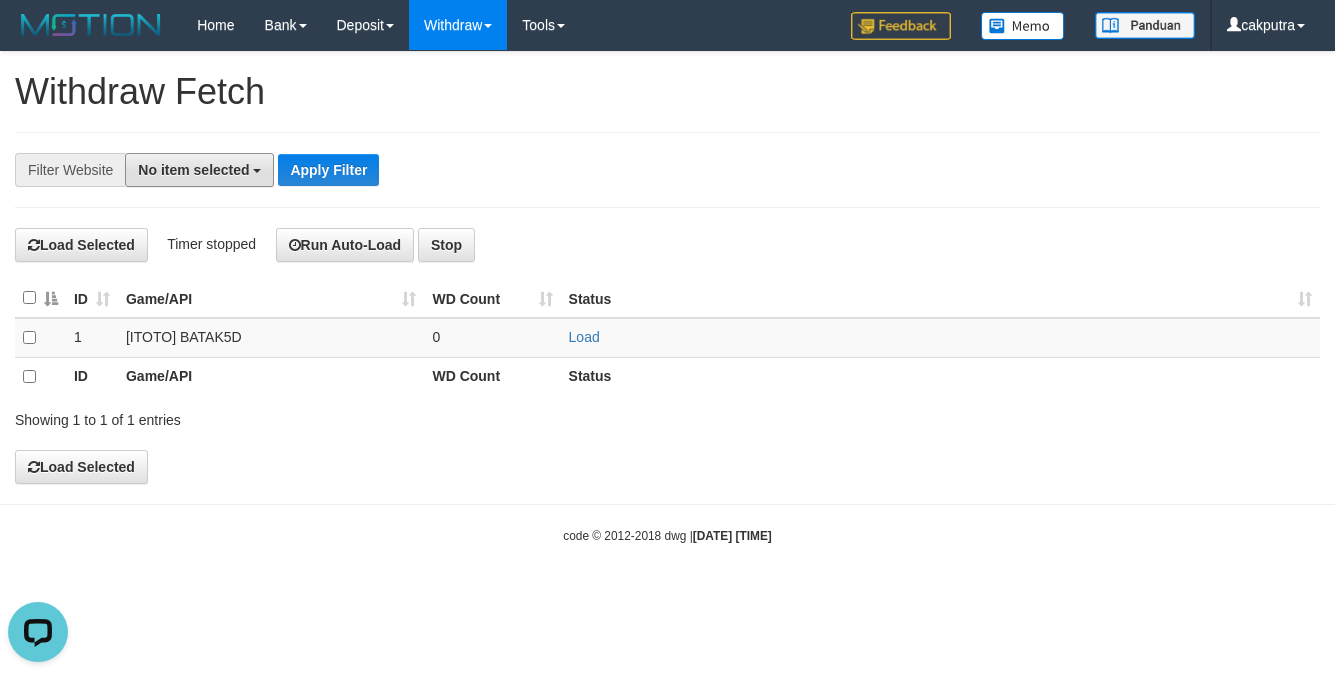 scroll, scrollTop: 0, scrollLeft: 0, axis: both 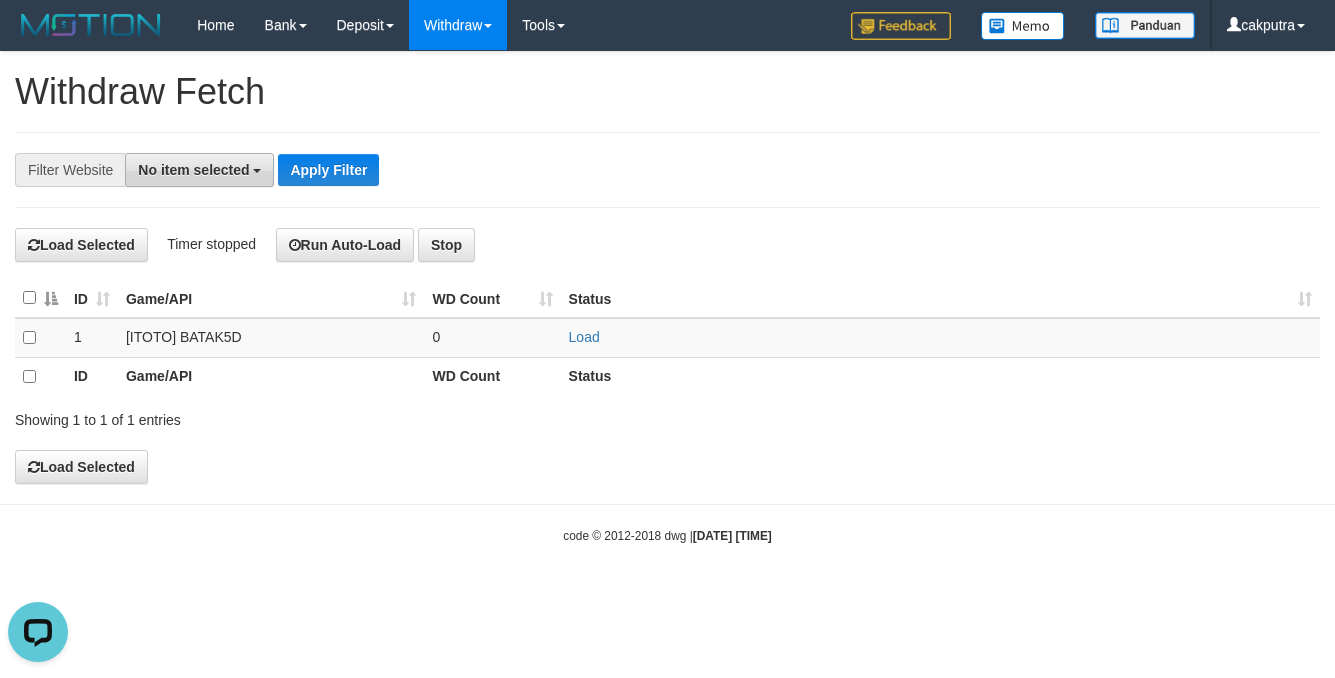 click on "No item selected" at bounding box center (199, 170) 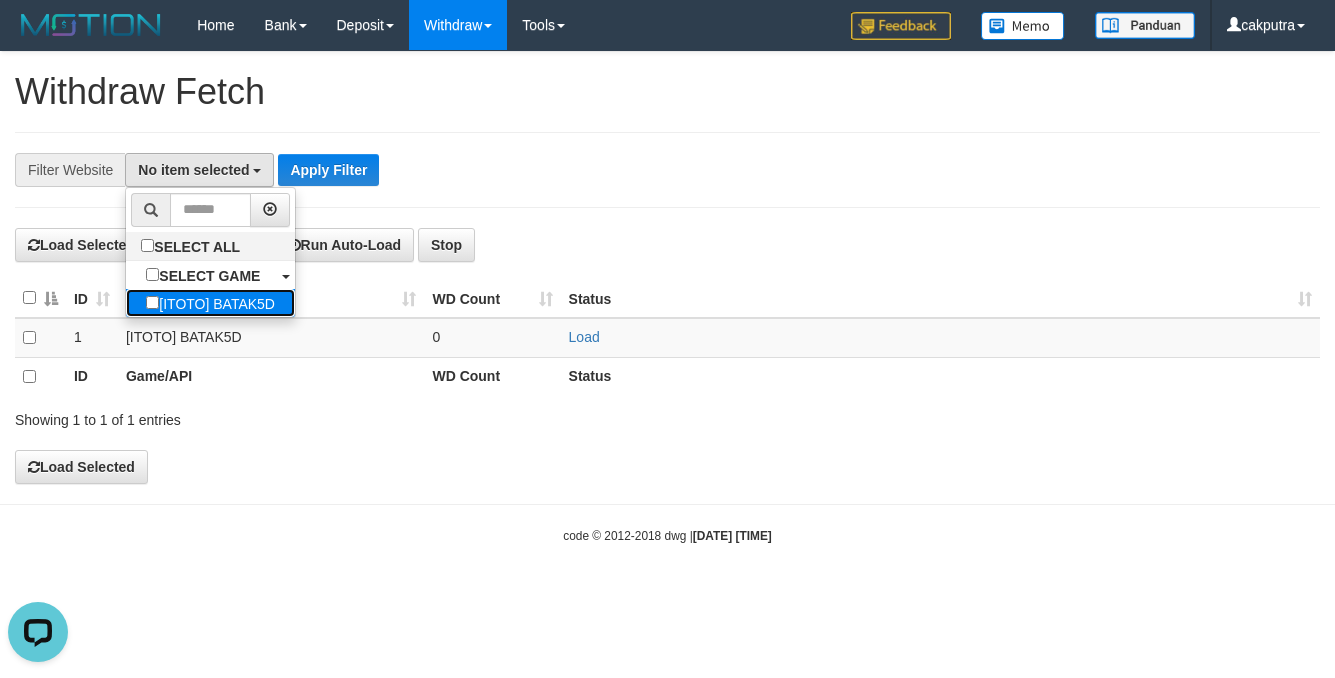 click on "[ITOTO] BATAK5D" at bounding box center (210, 303) 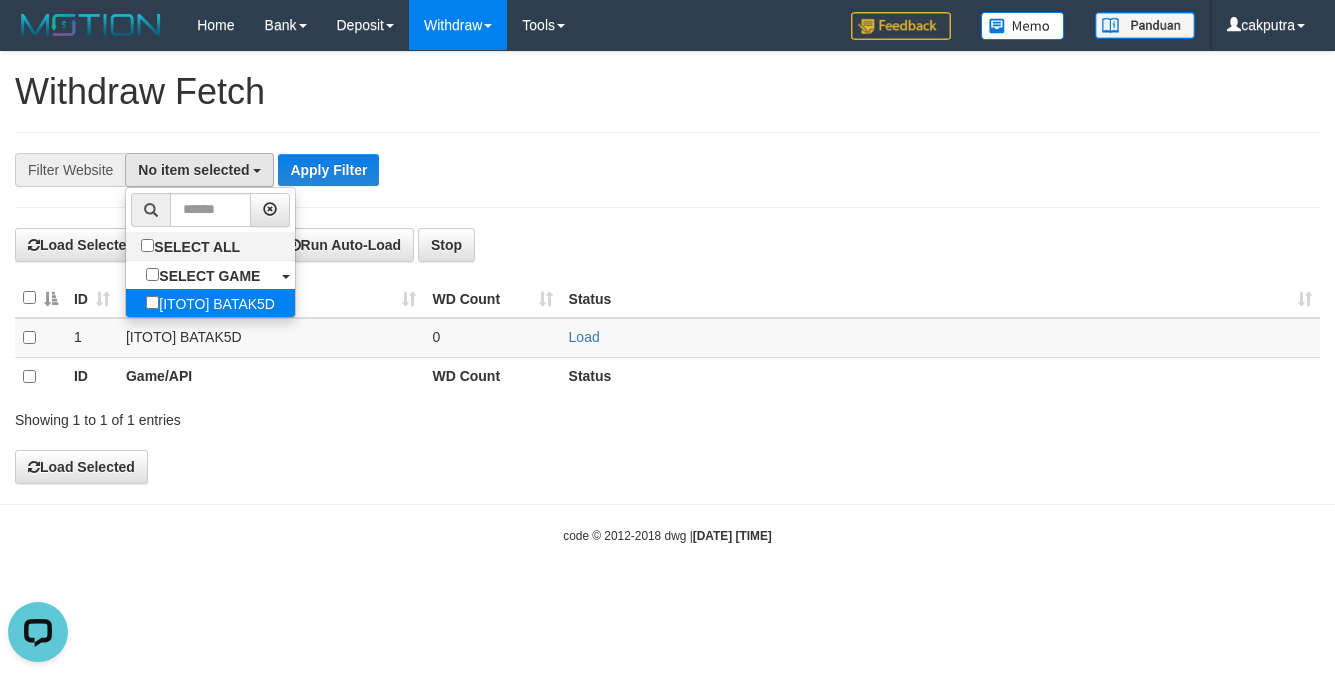 select on "****" 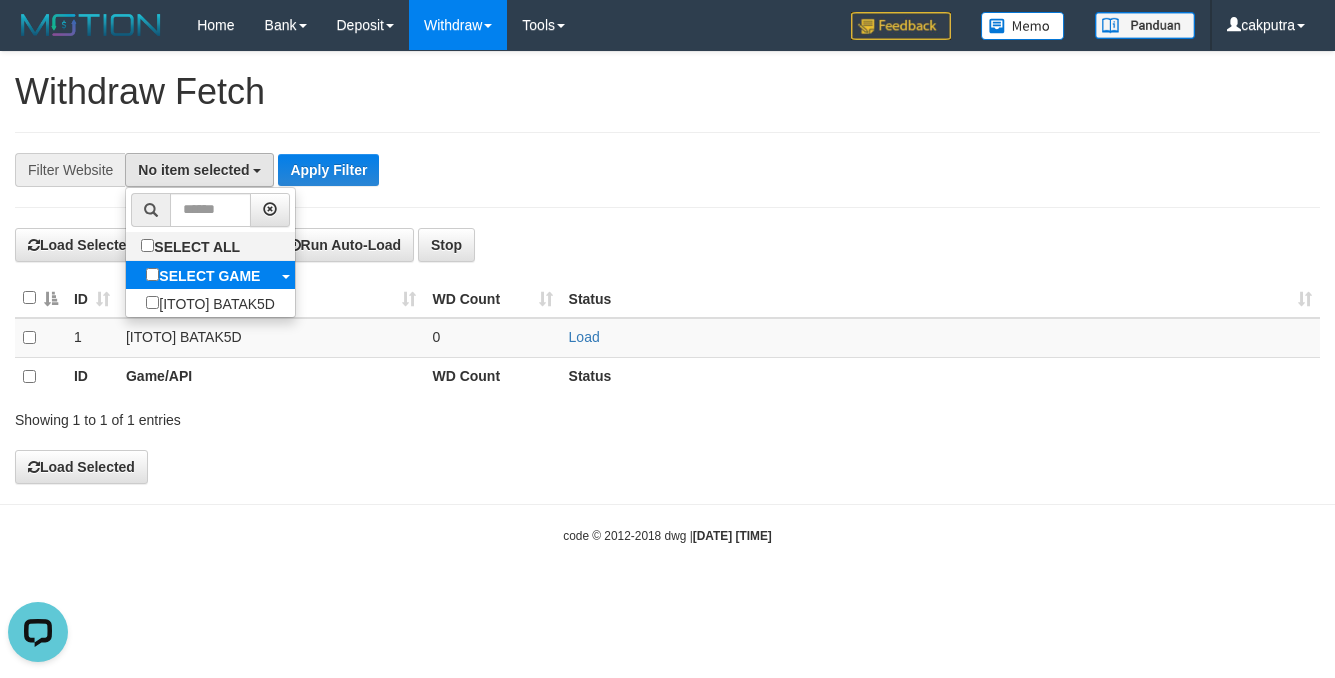 scroll, scrollTop: 17, scrollLeft: 0, axis: vertical 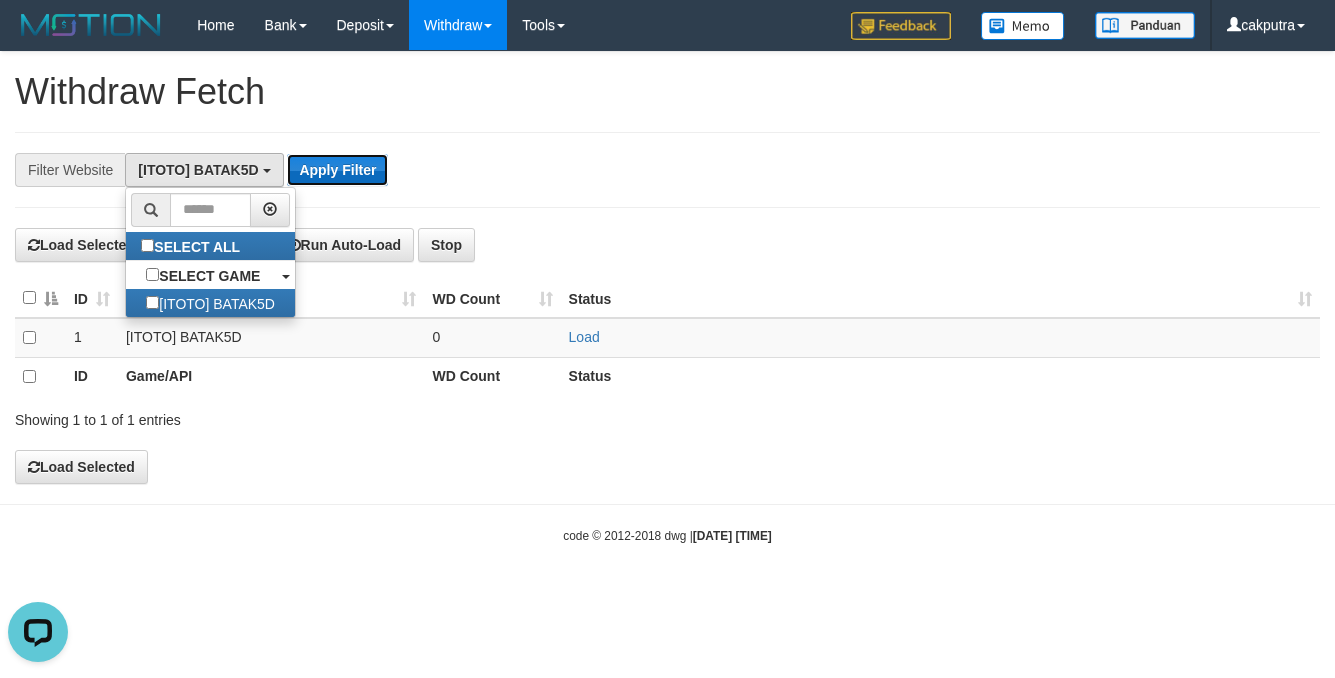 click on "Apply Filter" at bounding box center (337, 170) 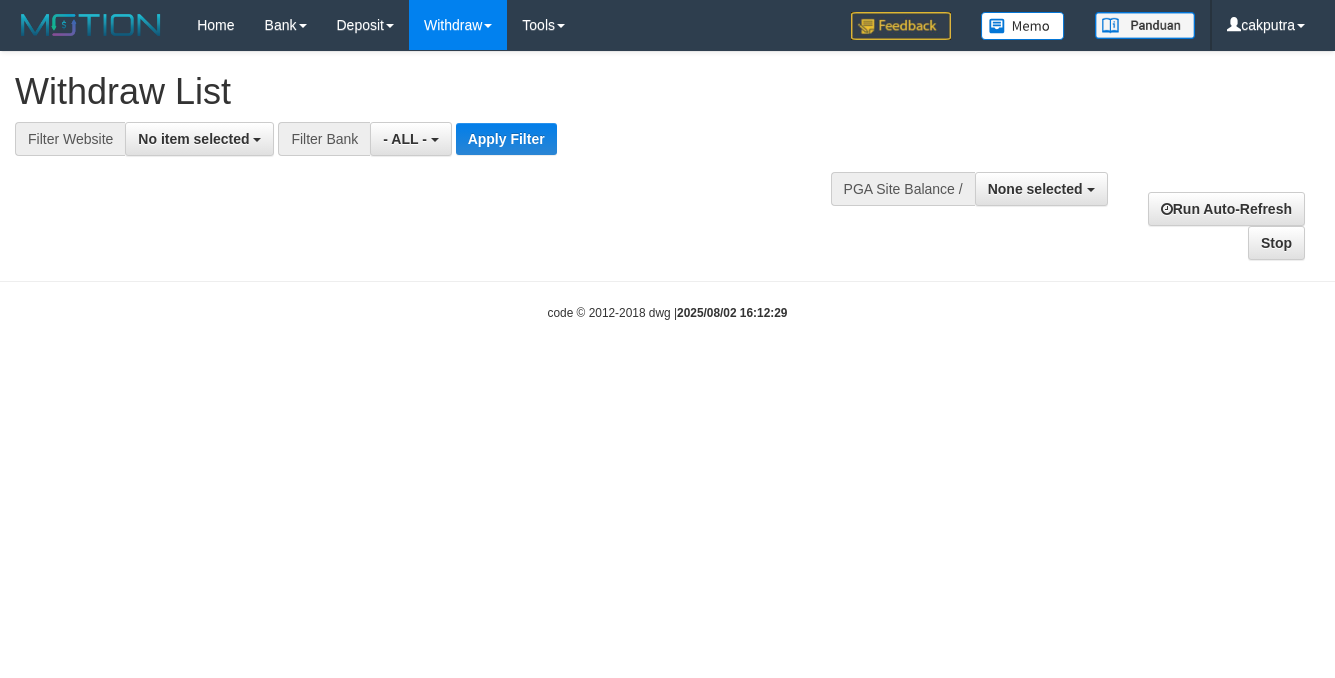 select 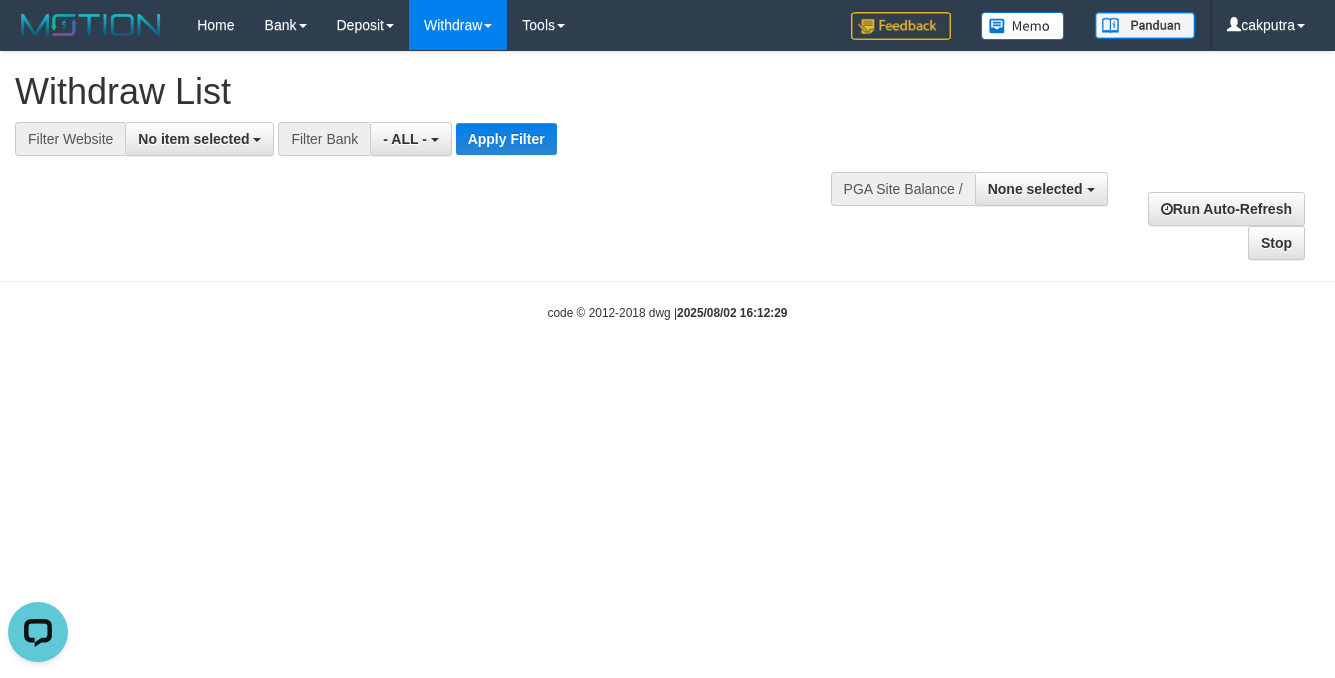 scroll, scrollTop: 0, scrollLeft: 0, axis: both 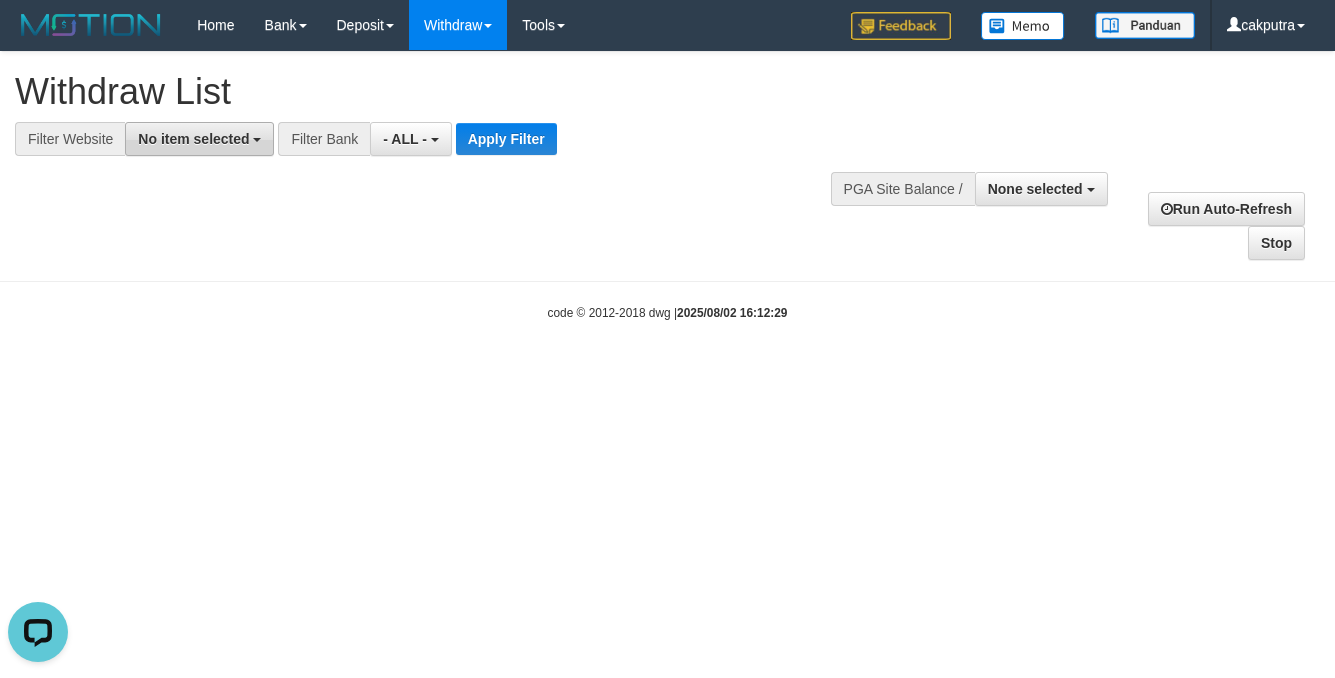 click on "No item selected" at bounding box center [199, 139] 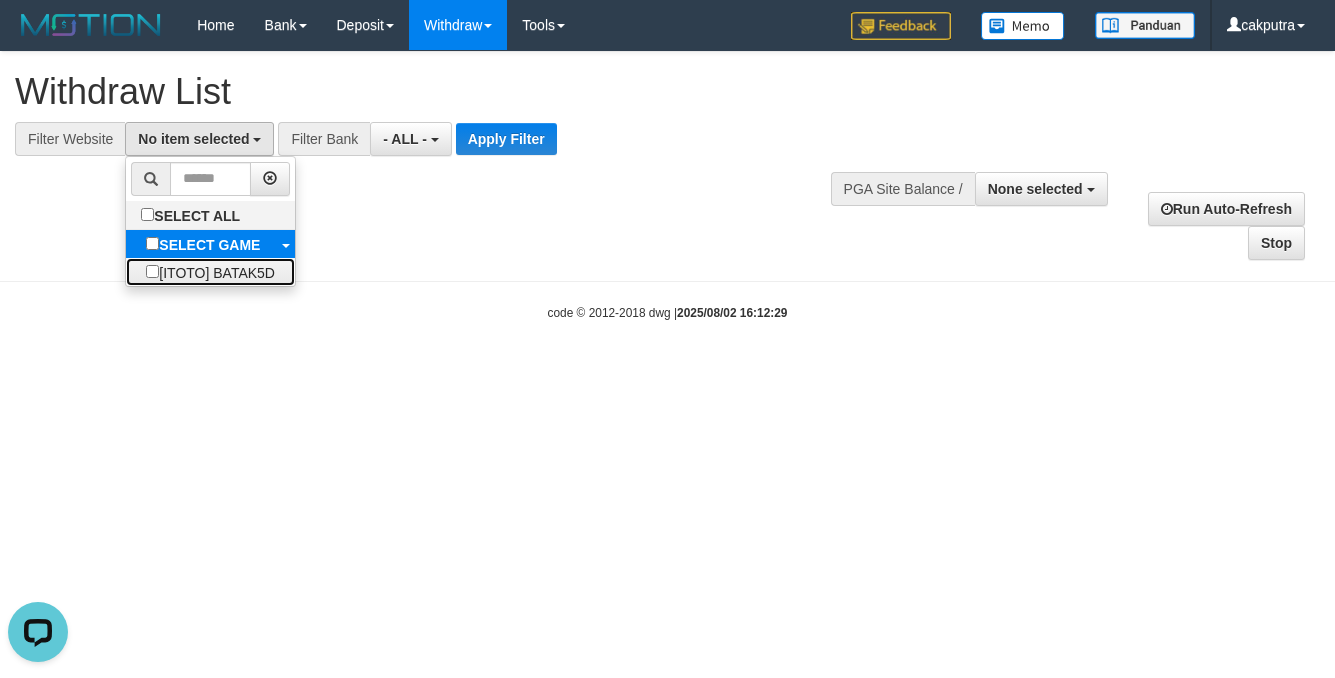 drag, startPoint x: 220, startPoint y: 260, endPoint x: 228, endPoint y: 250, distance: 12.806249 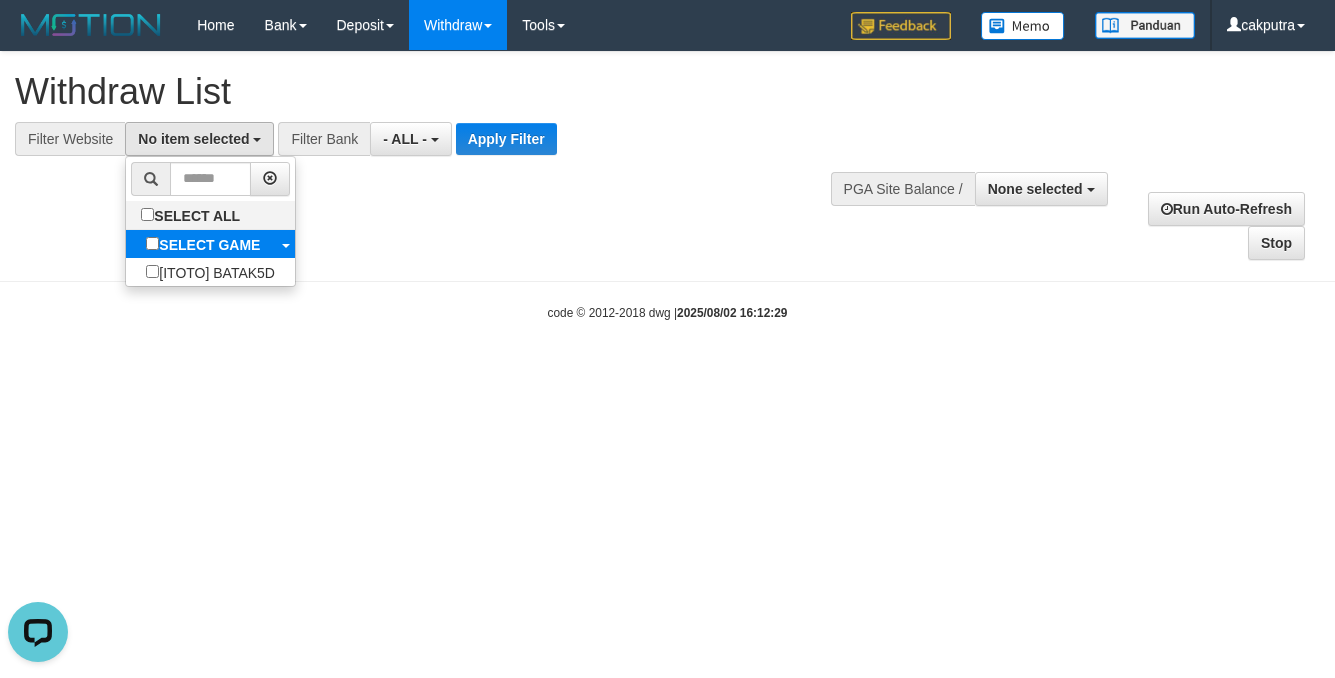 select on "****" 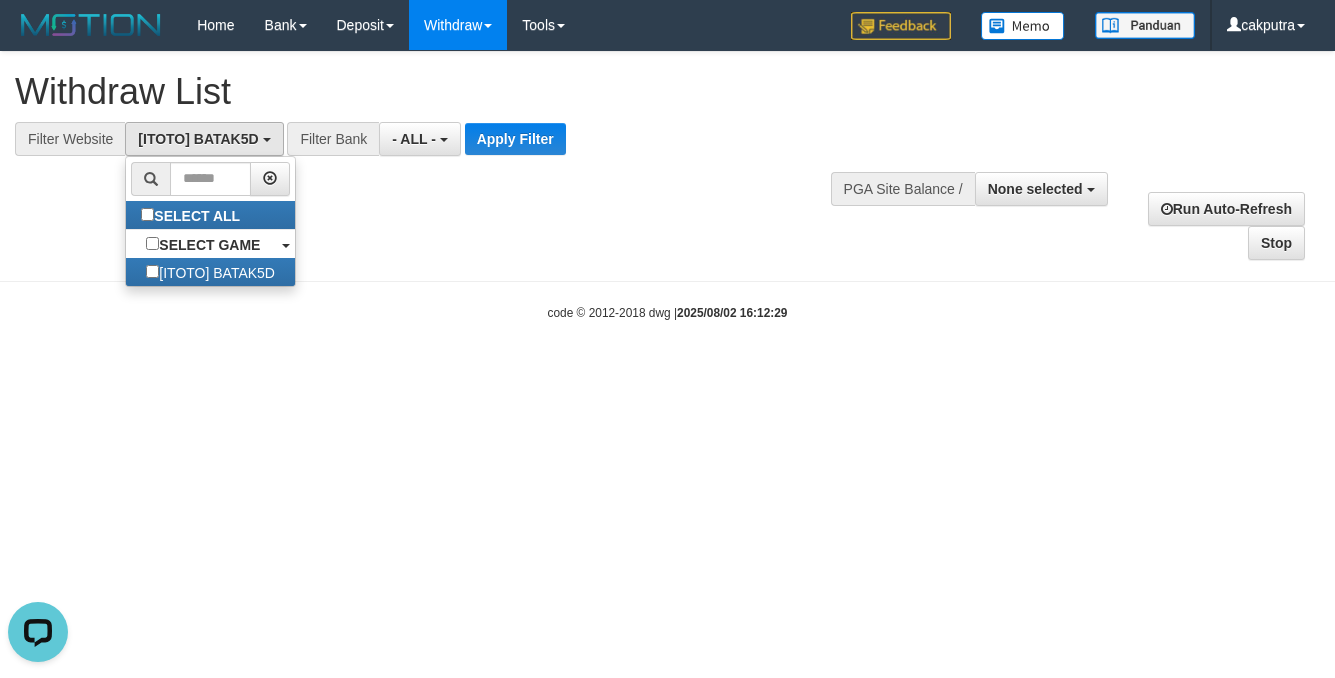 drag, startPoint x: 566, startPoint y: 116, endPoint x: 560, endPoint y: 131, distance: 16.155495 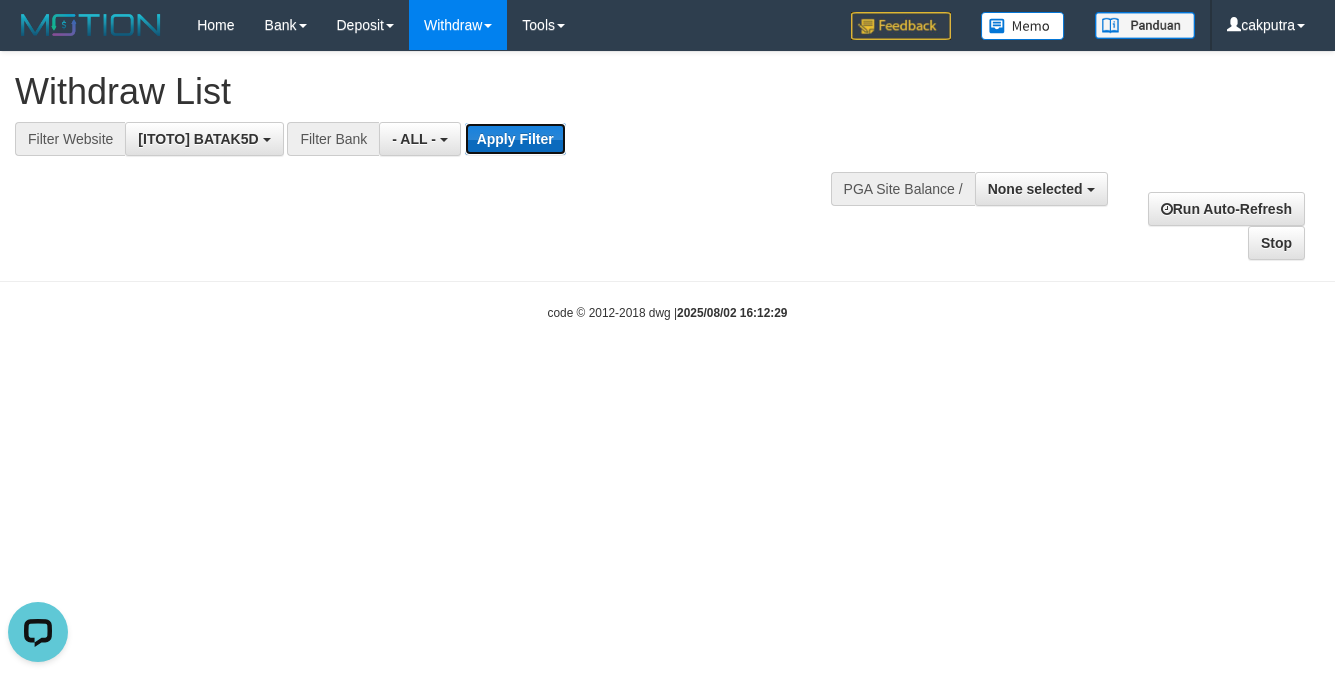 click on "Apply Filter" at bounding box center [515, 139] 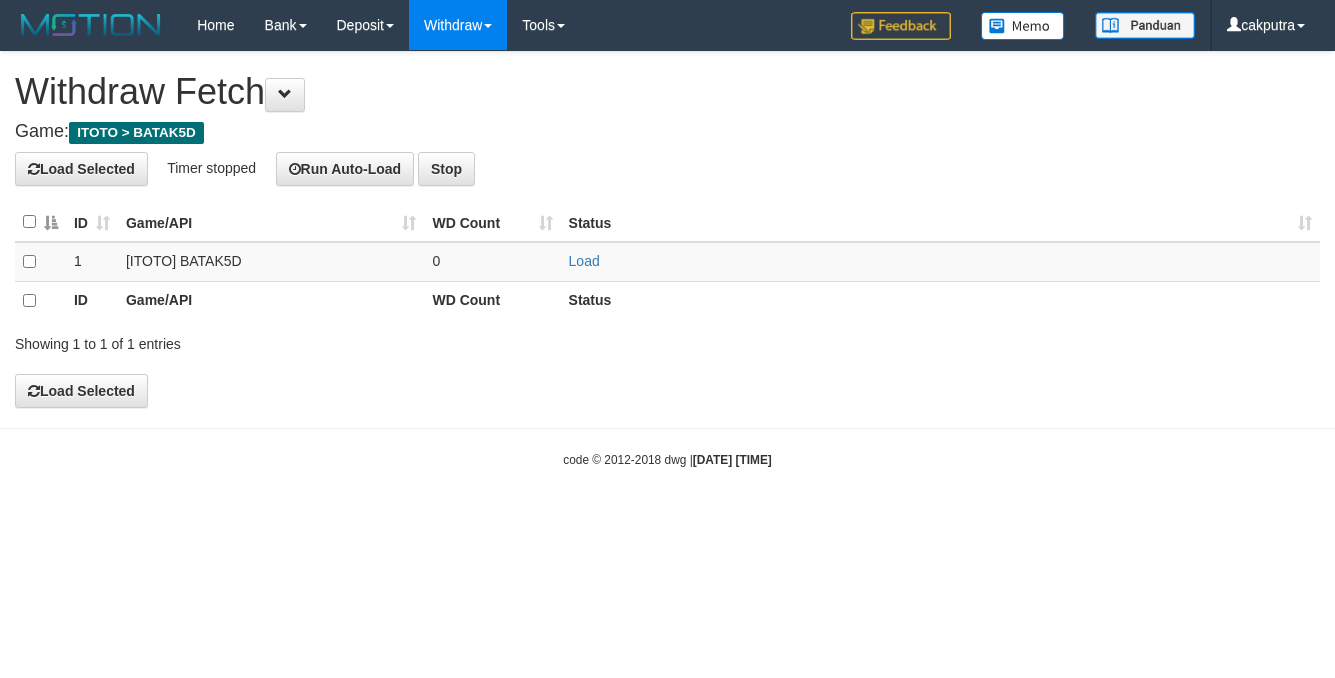 scroll, scrollTop: 0, scrollLeft: 0, axis: both 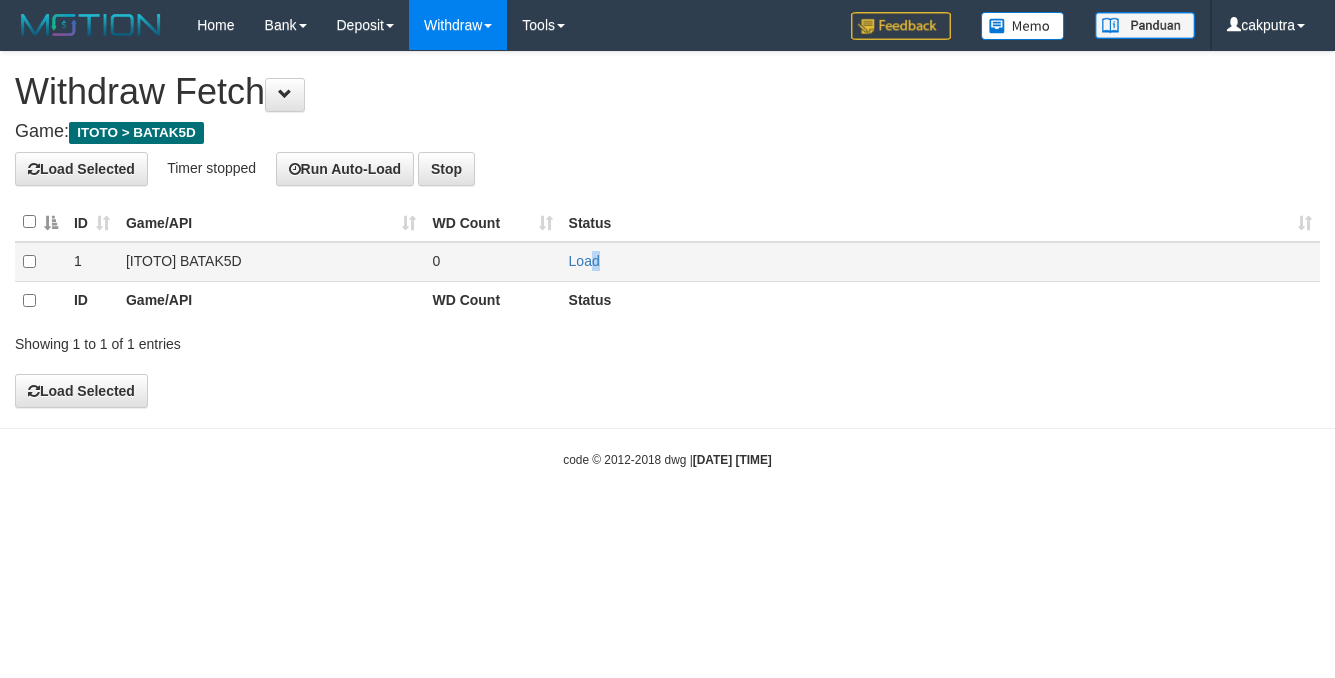 click on "Load" at bounding box center [940, 261] 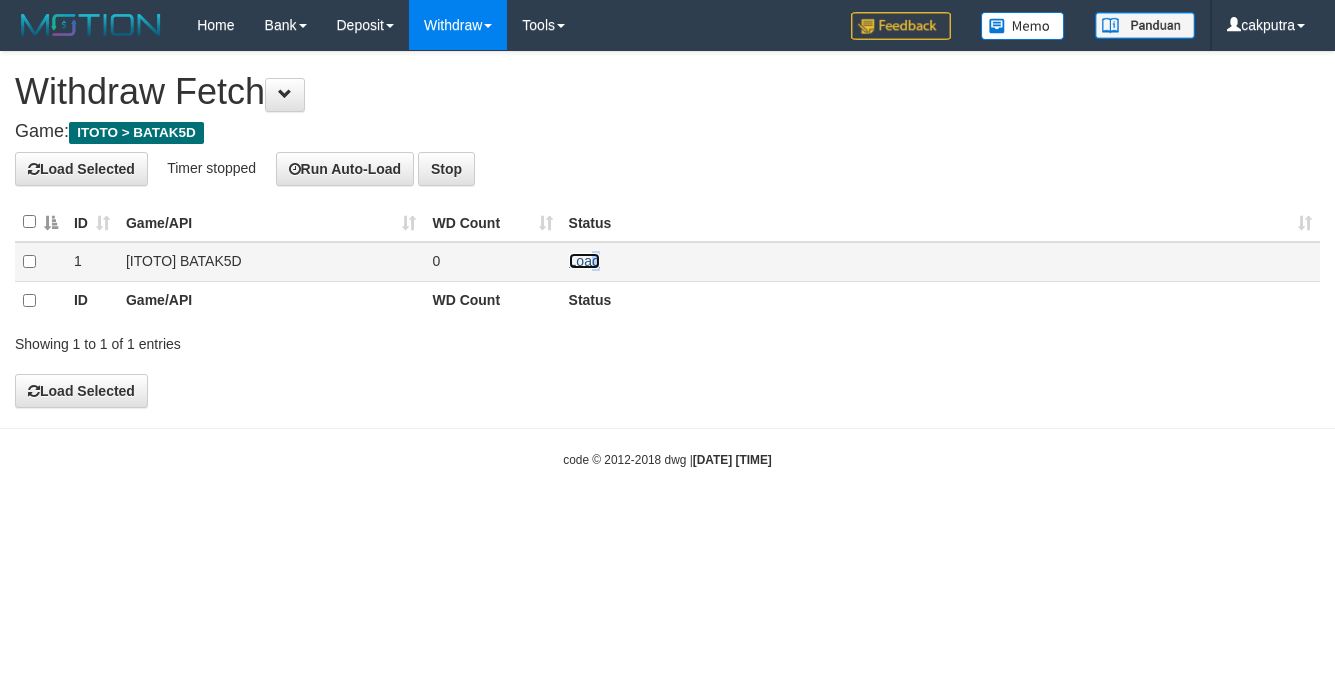 click on "Load" at bounding box center [584, 261] 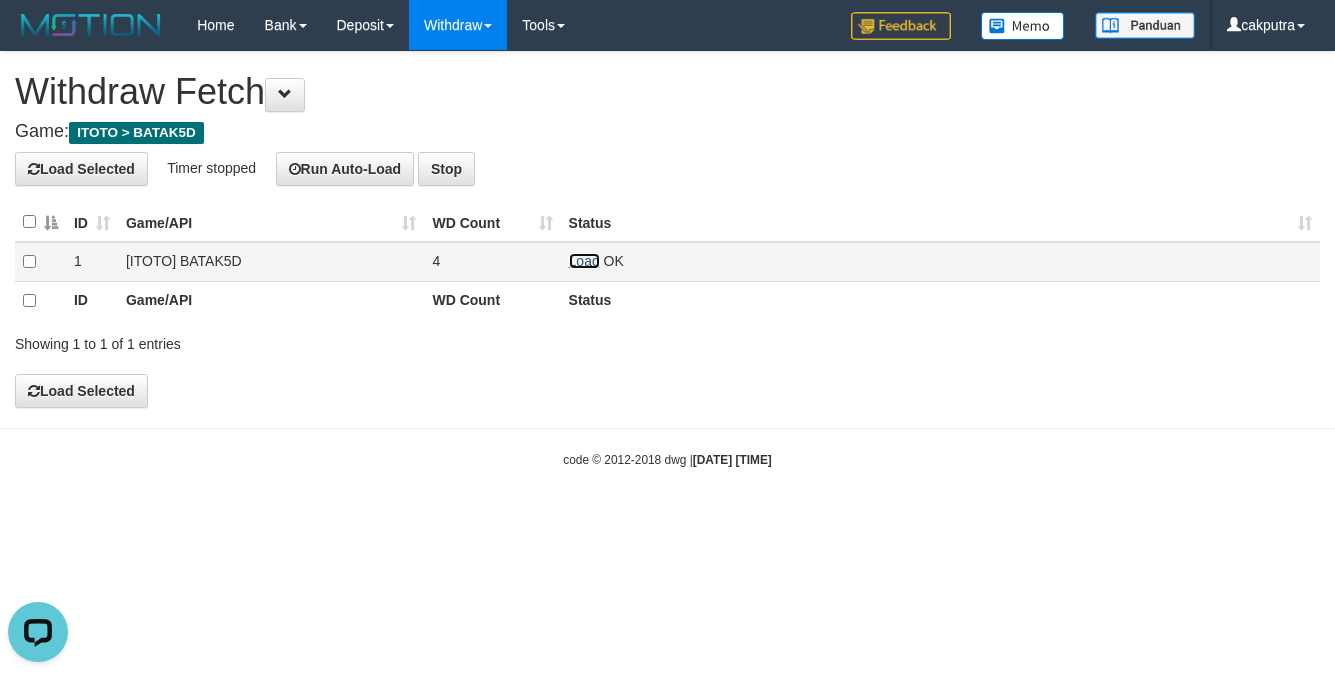 scroll, scrollTop: 0, scrollLeft: 0, axis: both 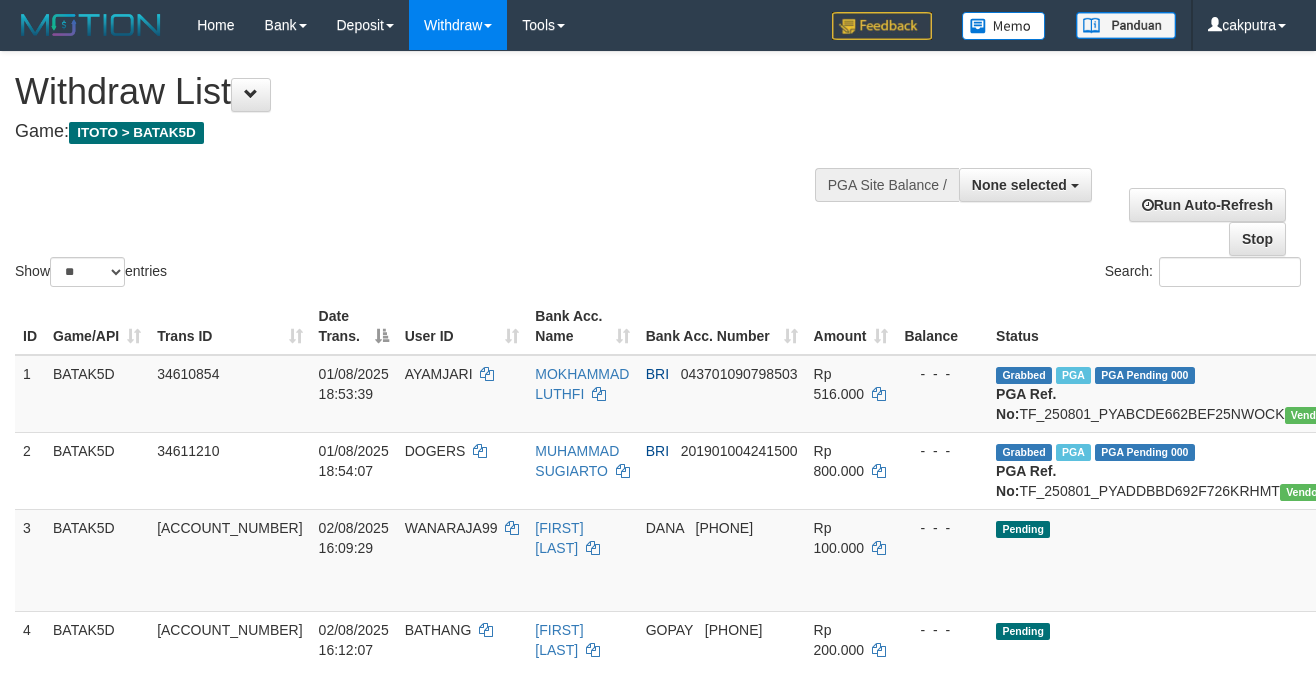 select 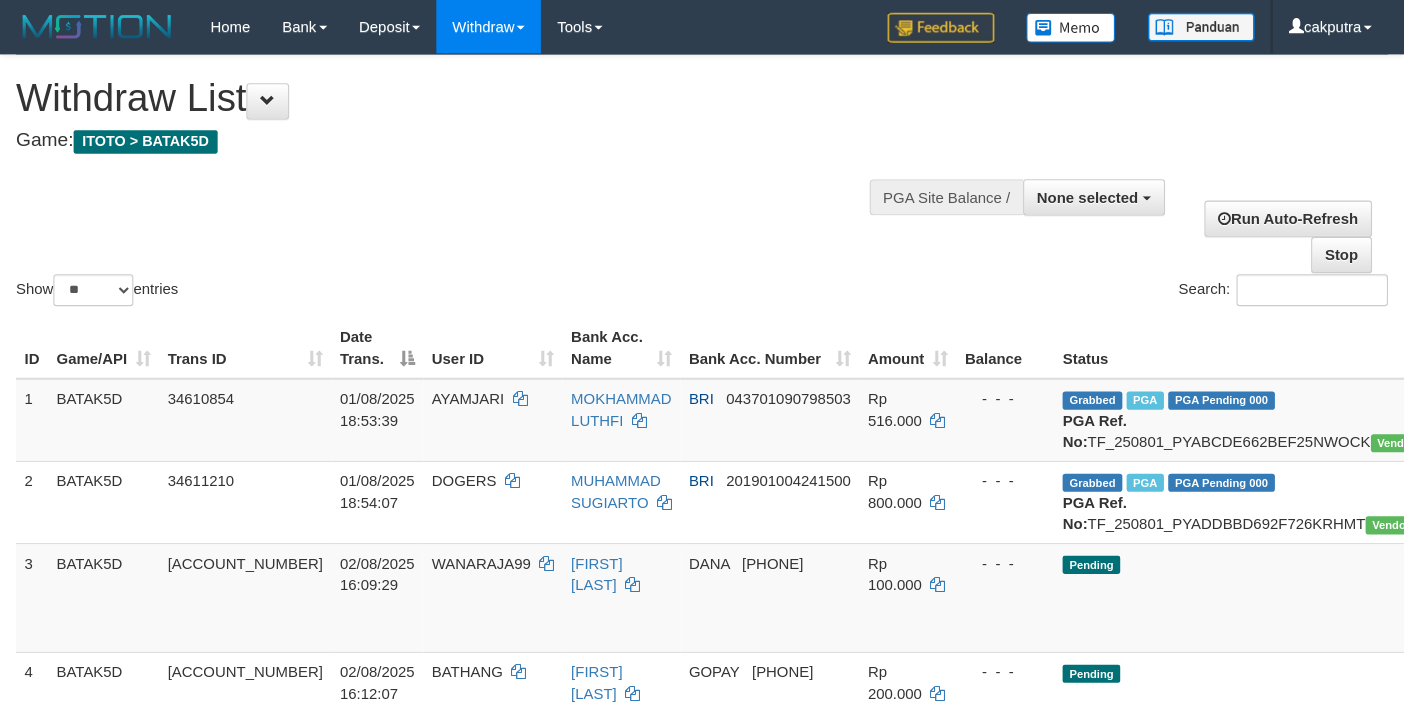 scroll, scrollTop: 0, scrollLeft: 0, axis: both 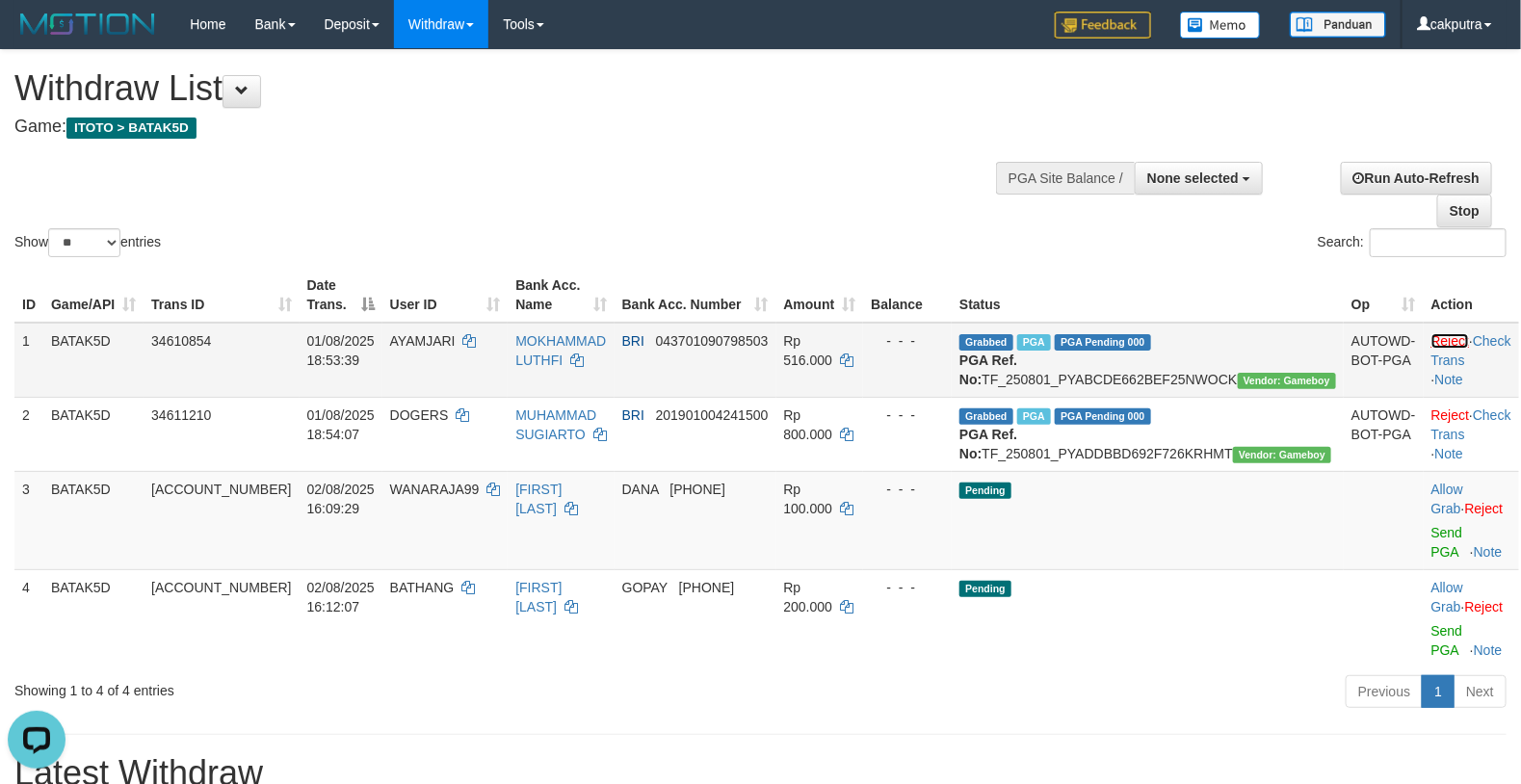 click on "Reject" at bounding box center [1451, 341] 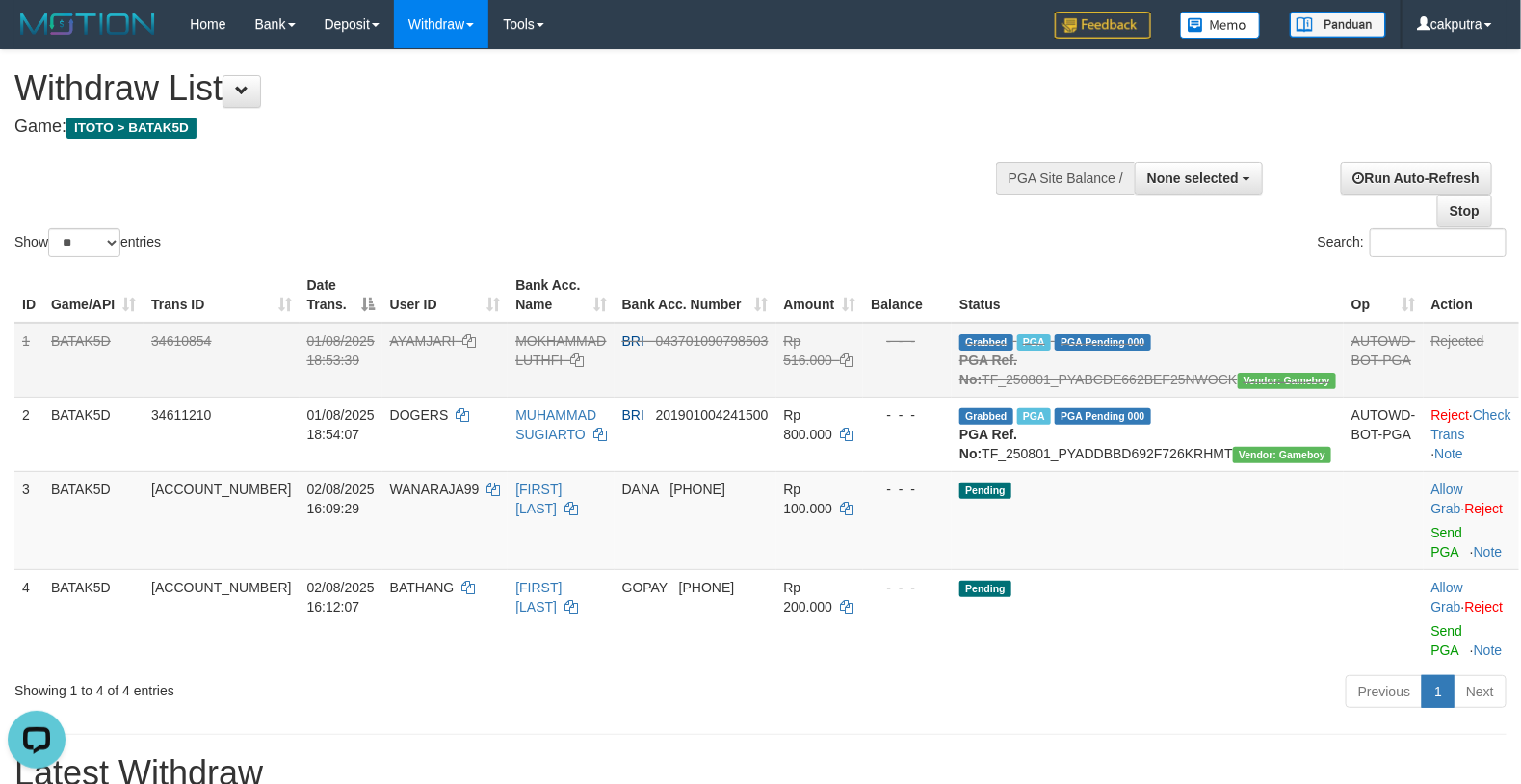 click on "Show  ** ** ** ***  entries Search:" at bounding box center [760, 155] 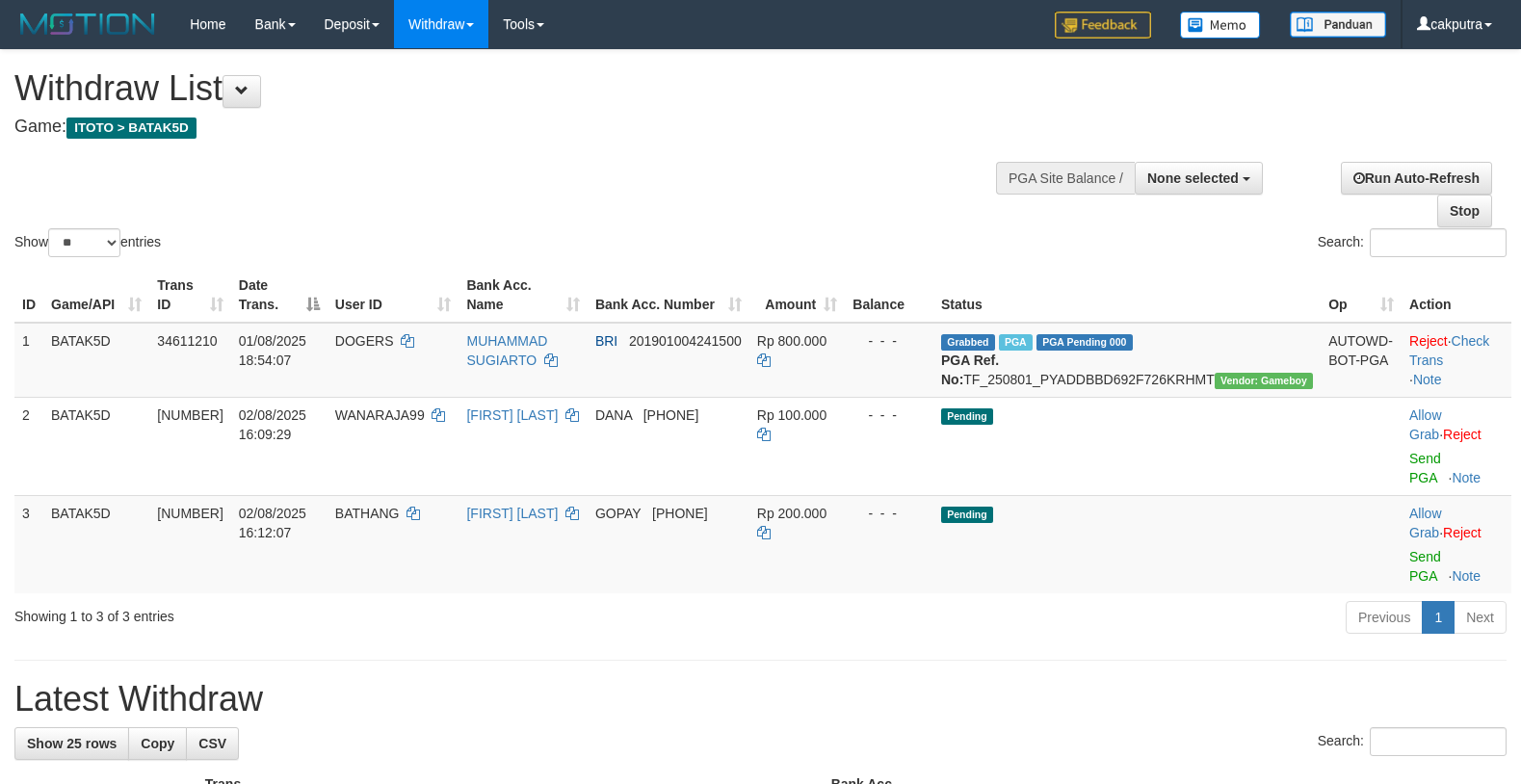 select 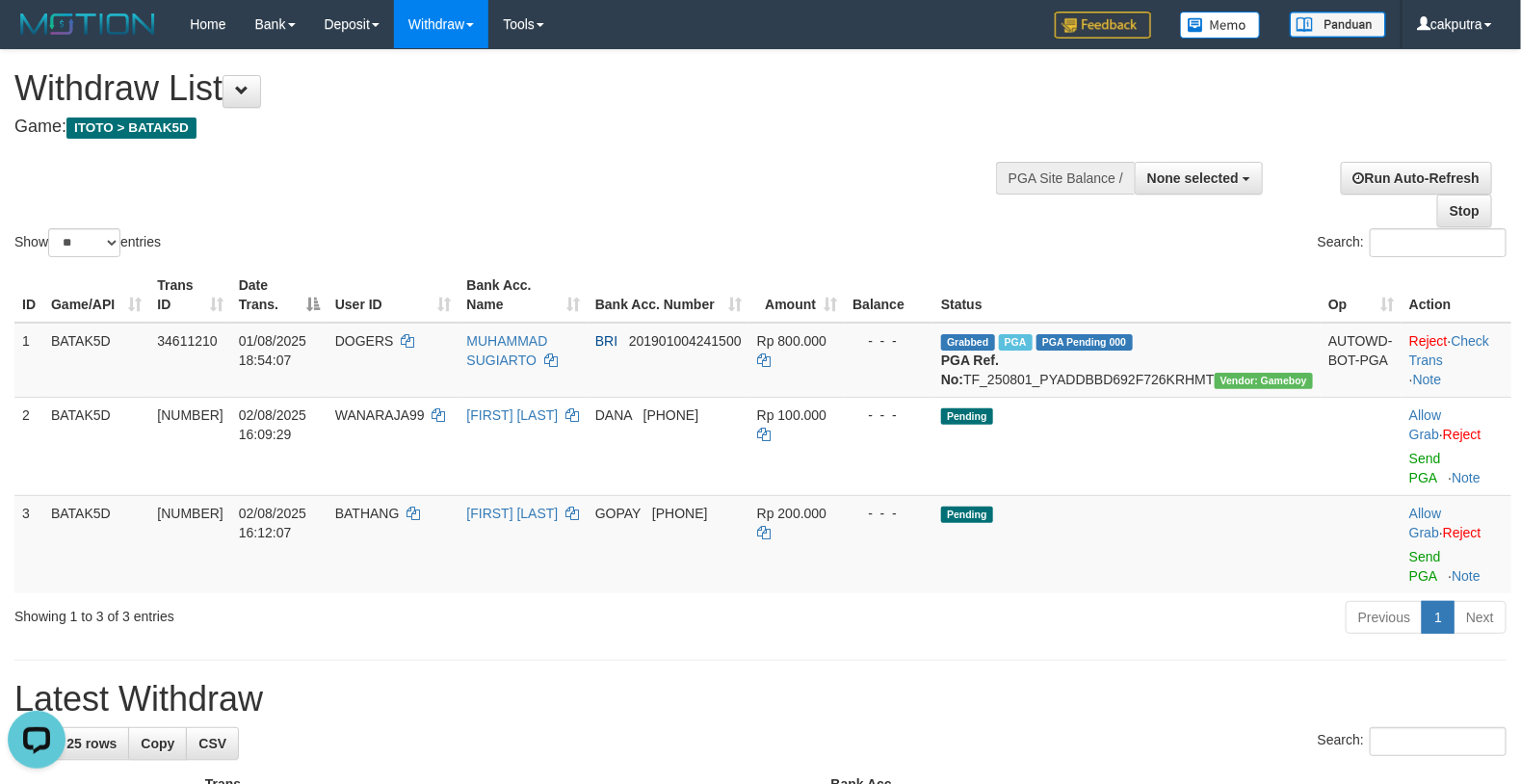 scroll, scrollTop: 0, scrollLeft: 0, axis: both 